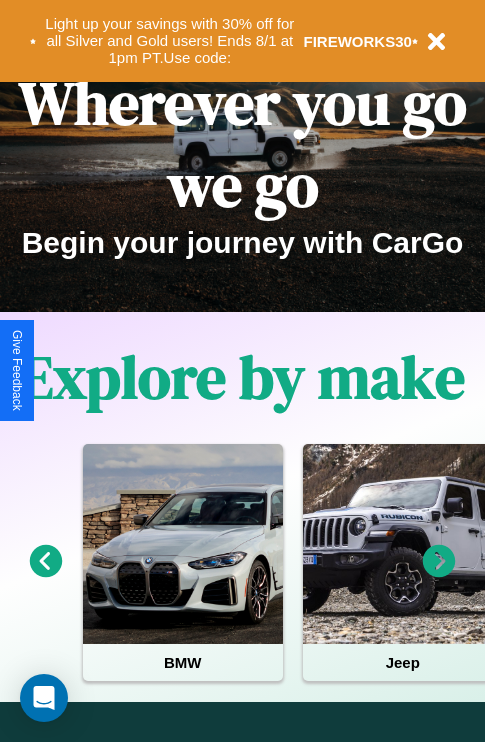 scroll, scrollTop: 308, scrollLeft: 0, axis: vertical 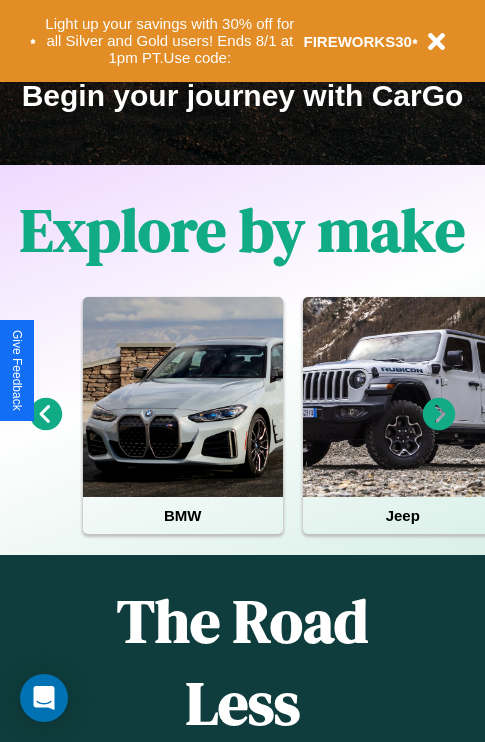 click 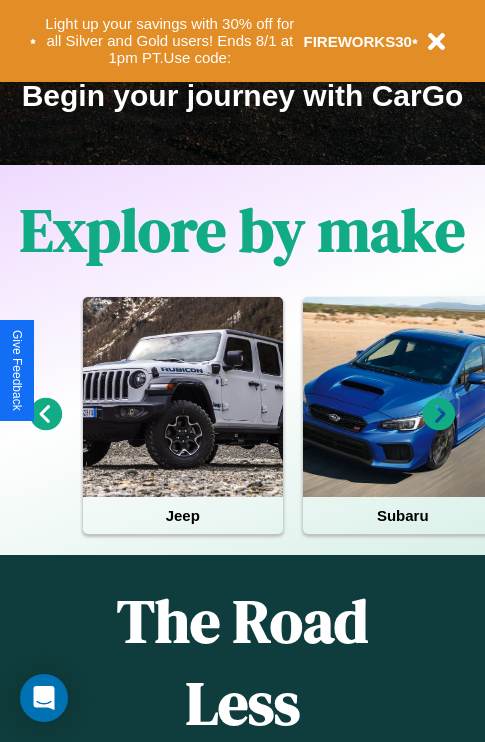 click 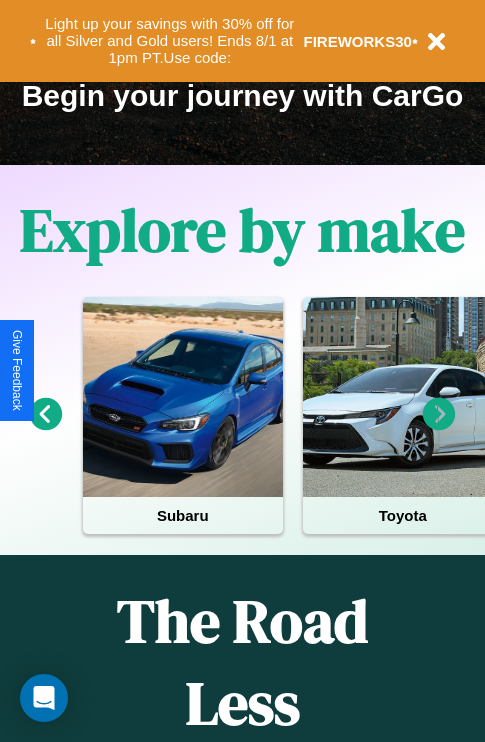 click 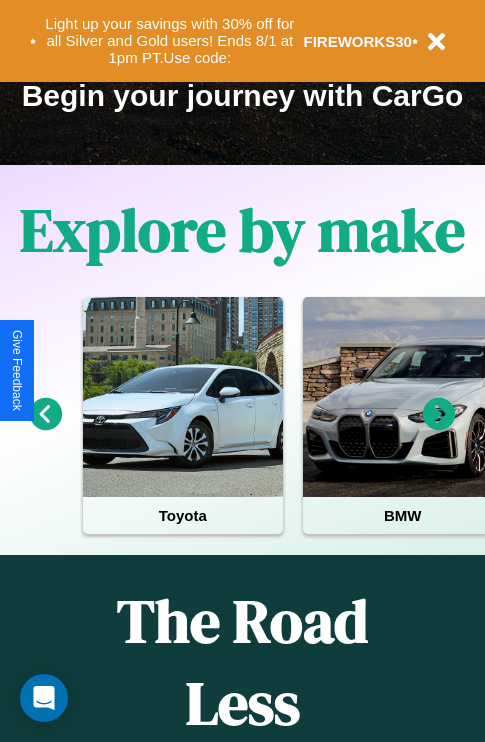 click 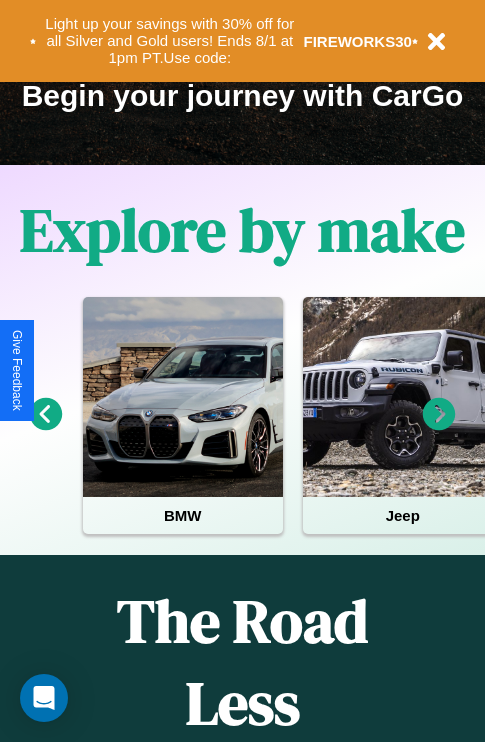 click 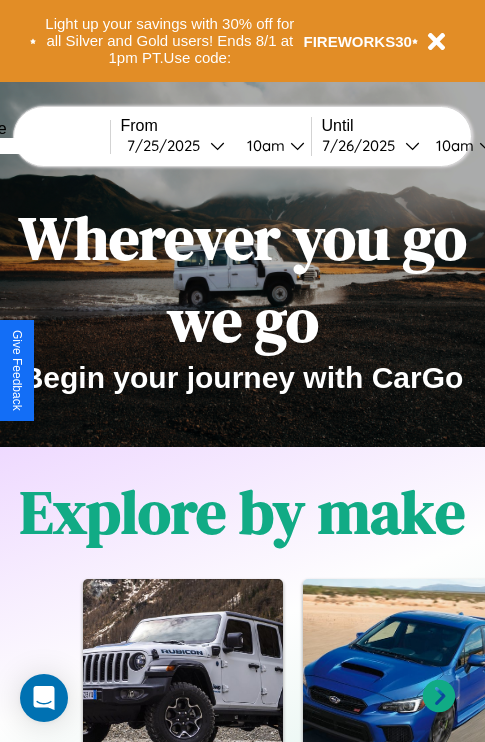 scroll, scrollTop: 0, scrollLeft: 0, axis: both 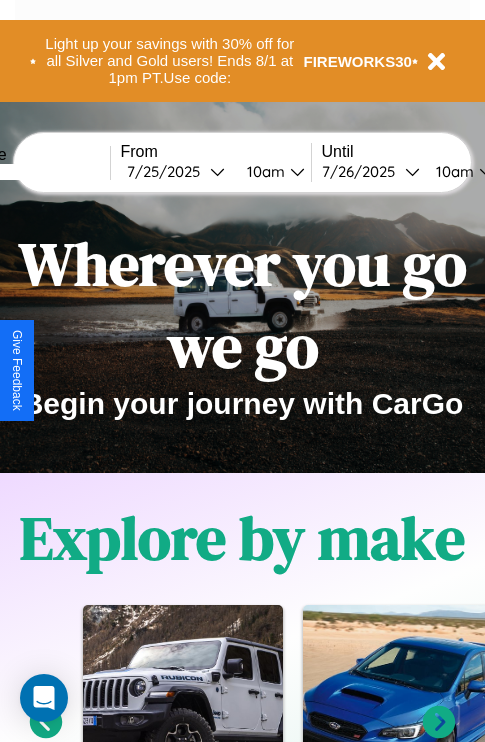 click at bounding box center (35, 172) 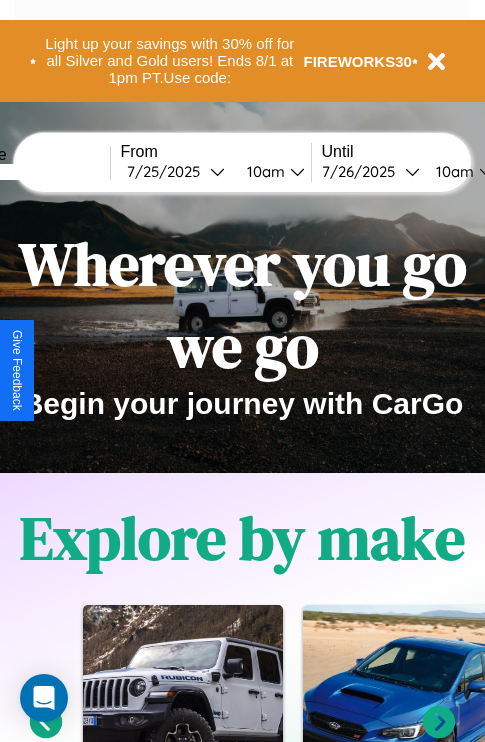 type on "*****" 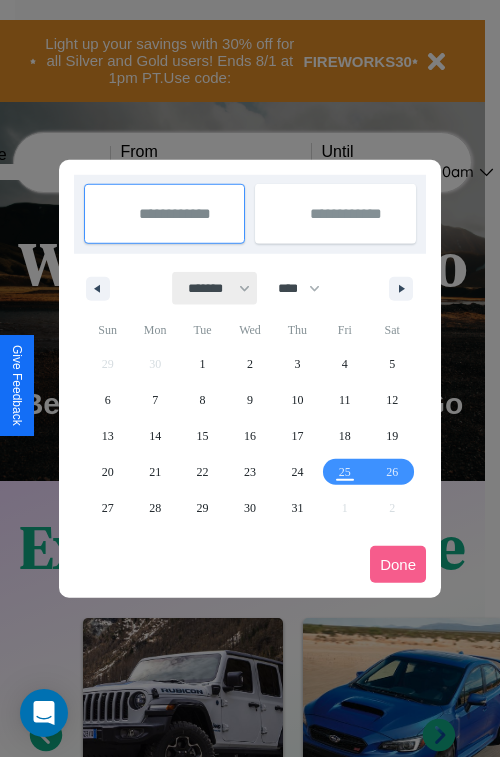 click on "******* ******** ***** ***** *** **** **** ****** ********* ******* ******** ********" at bounding box center (215, 288) 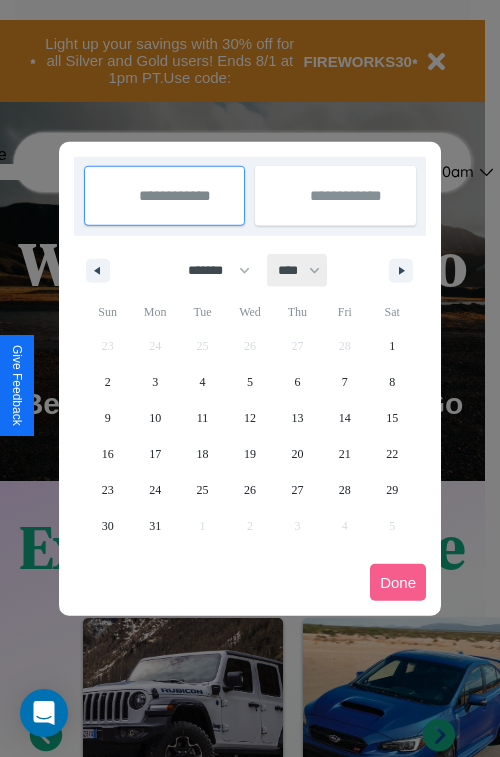 click on "**** **** **** **** **** **** **** **** **** **** **** **** **** **** **** **** **** **** **** **** **** **** **** **** **** **** **** **** **** **** **** **** **** **** **** **** **** **** **** **** **** **** **** **** **** **** **** **** **** **** **** **** **** **** **** **** **** **** **** **** **** **** **** **** **** **** **** **** **** **** **** **** **** **** **** **** **** **** **** **** **** **** **** **** **** **** **** **** **** **** **** **** **** **** **** **** **** **** **** **** **** **** **** **** **** **** **** **** **** **** **** **** **** **** **** **** **** **** **** **** ****" at bounding box center (298, 270) 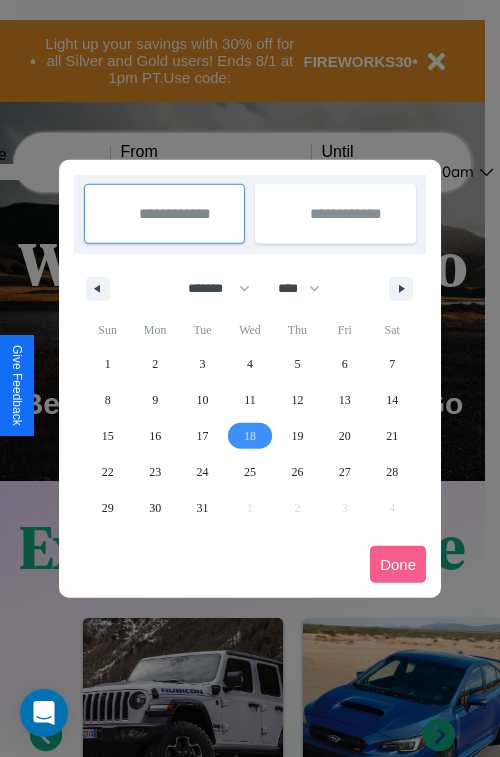 click on "18" at bounding box center (250, 436) 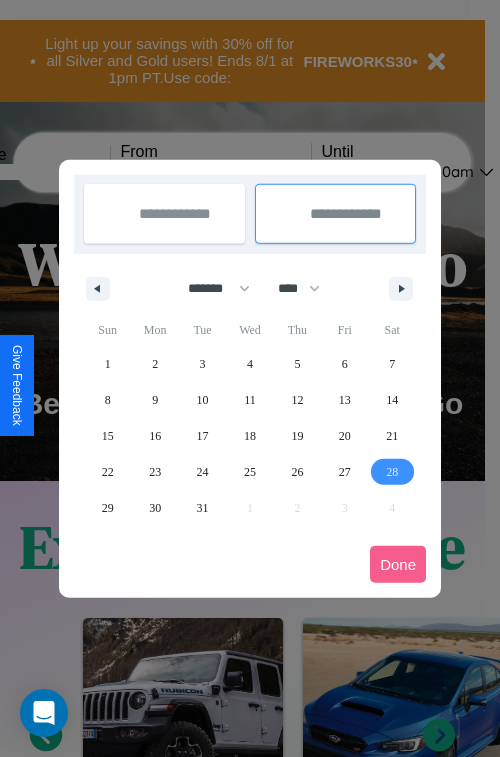 click on "28" at bounding box center (392, 472) 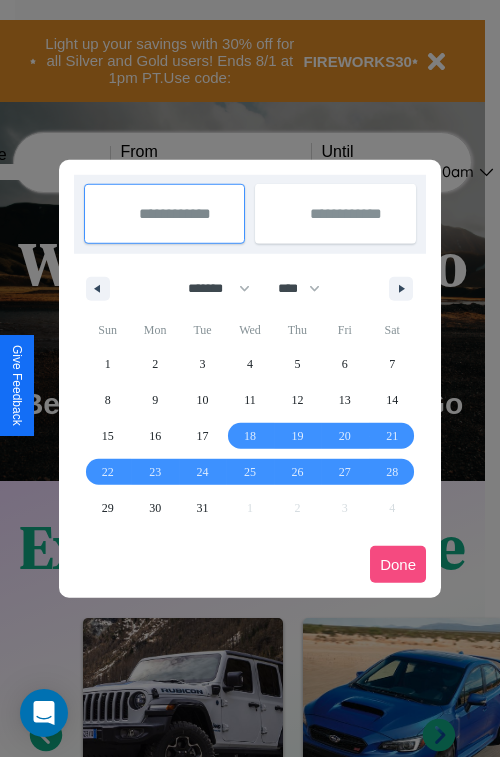 click on "Done" at bounding box center (398, 564) 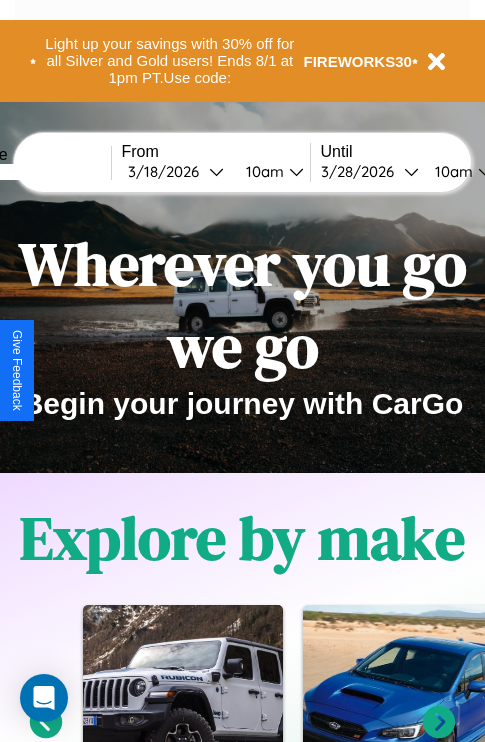 click on "10am" at bounding box center (262, 171) 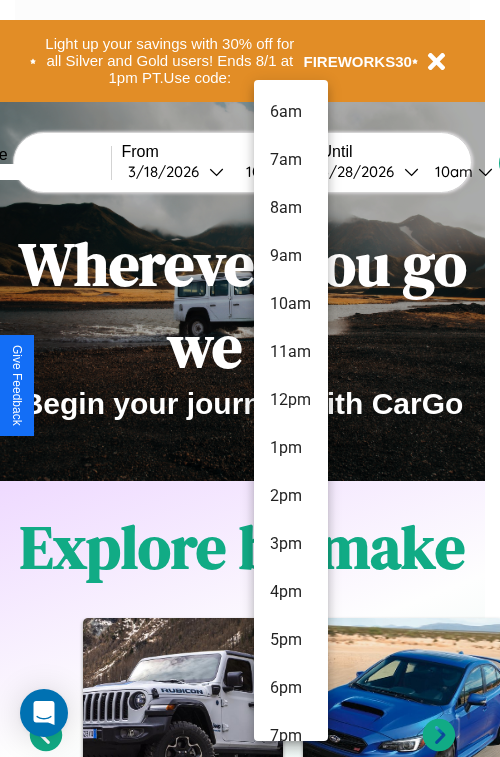 click on "6am" at bounding box center (291, 112) 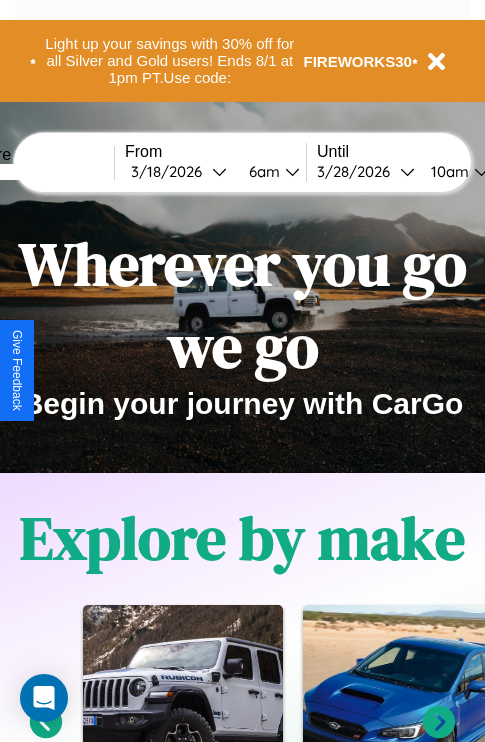 click on "10am" at bounding box center (447, 171) 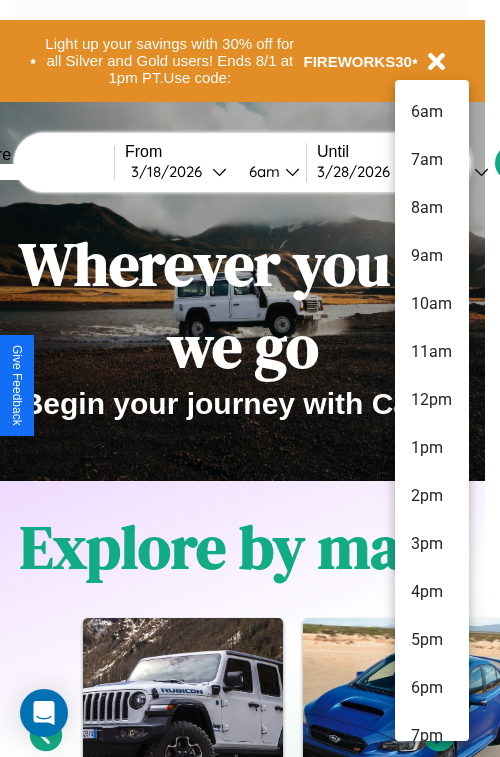click on "12pm" at bounding box center [432, 400] 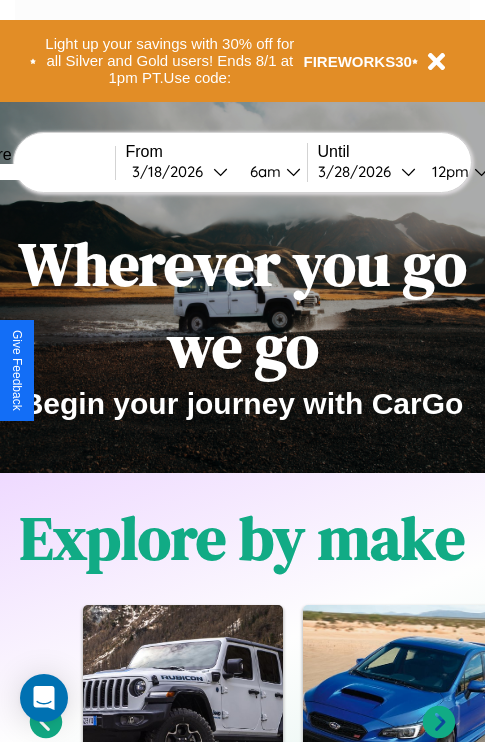 scroll, scrollTop: 0, scrollLeft: 71, axis: horizontal 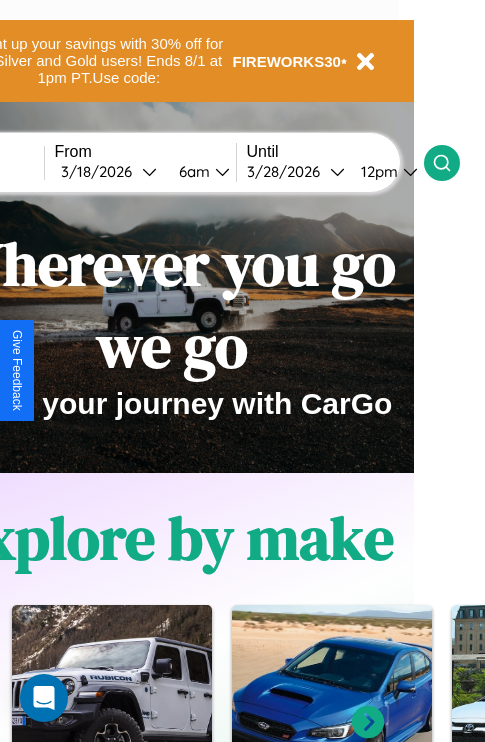 click 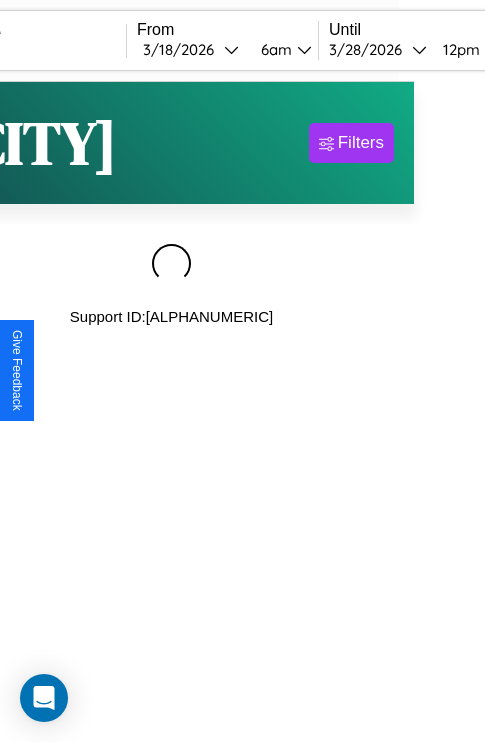 scroll, scrollTop: 0, scrollLeft: 0, axis: both 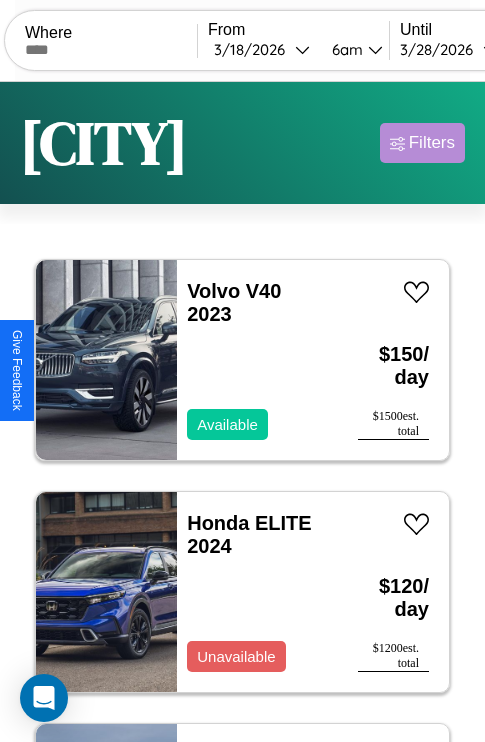 click on "Filters" at bounding box center [432, 143] 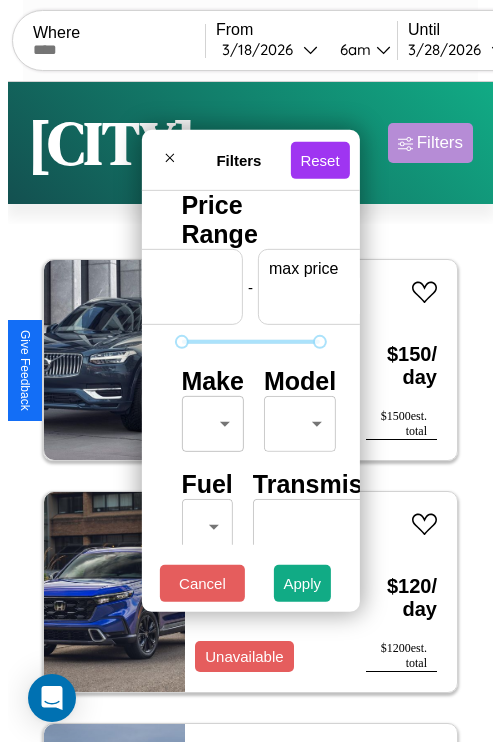 scroll, scrollTop: 0, scrollLeft: 124, axis: horizontal 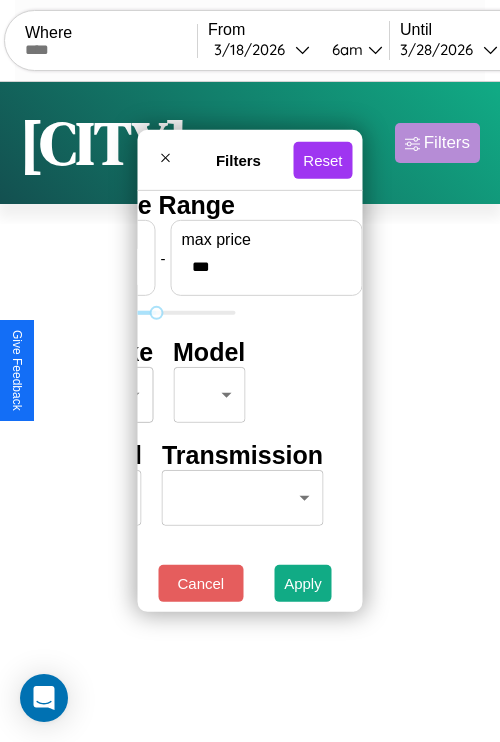 type on "***" 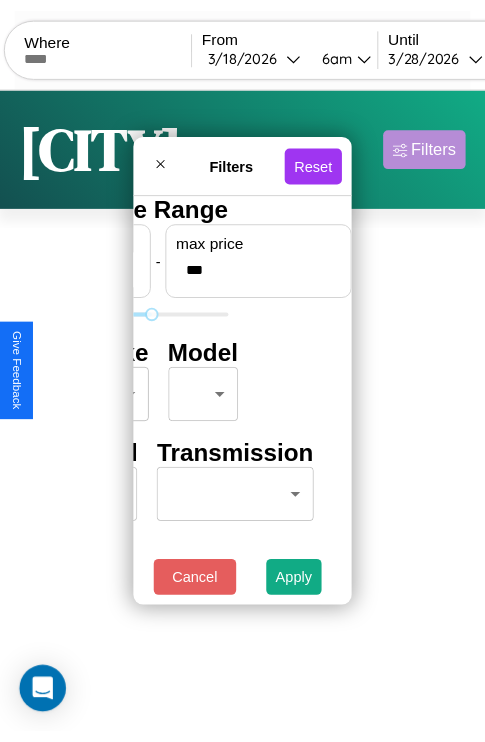 scroll, scrollTop: 0, scrollLeft: 0, axis: both 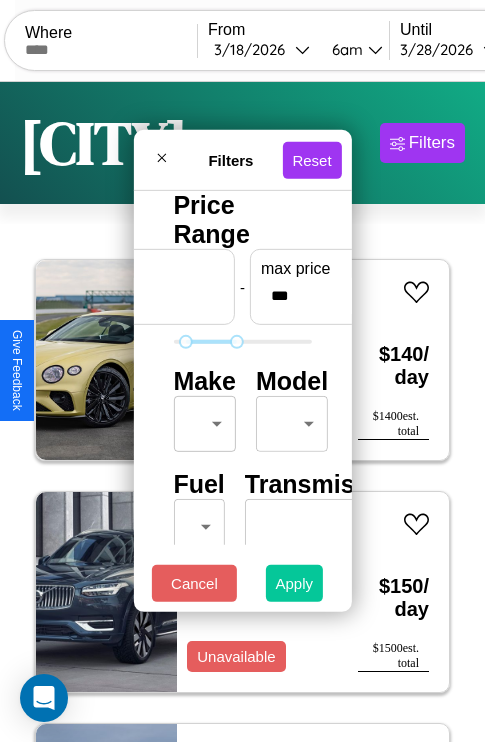 type on "**" 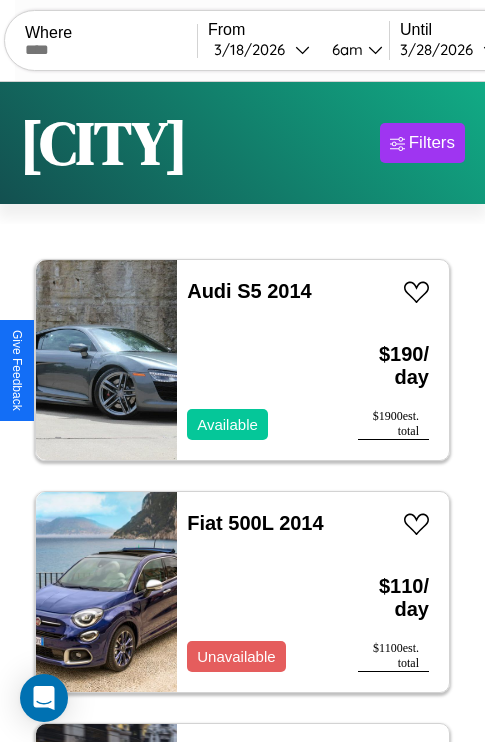 scroll, scrollTop: 95, scrollLeft: 0, axis: vertical 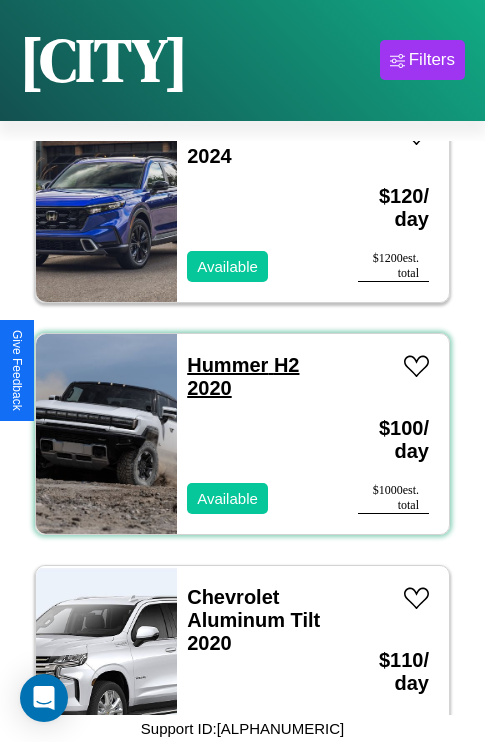 click on "Hummer   H2   2020" at bounding box center [243, 376] 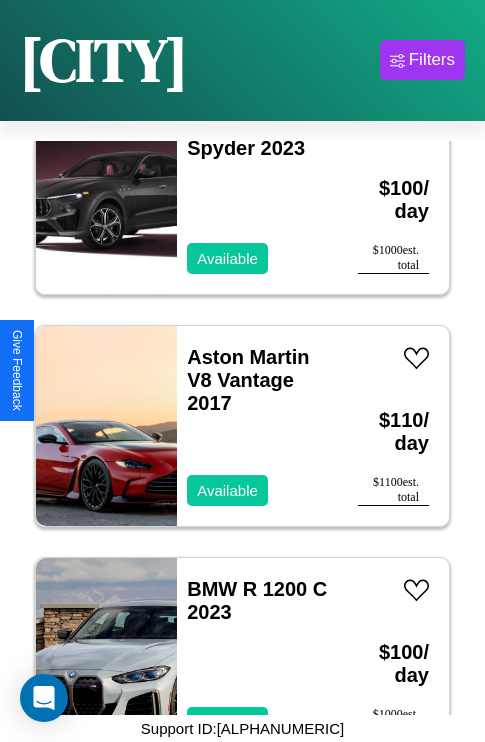 scroll, scrollTop: 771, scrollLeft: 0, axis: vertical 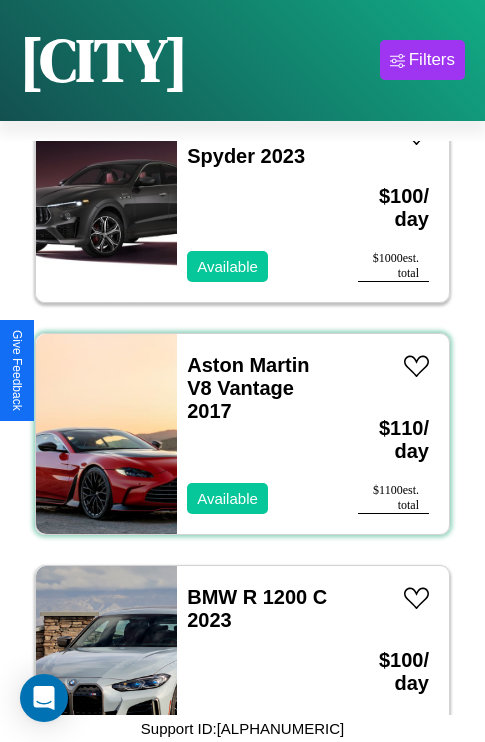 click on "Aston Martin   V8 Vantage   2017 Available" at bounding box center (257, 434) 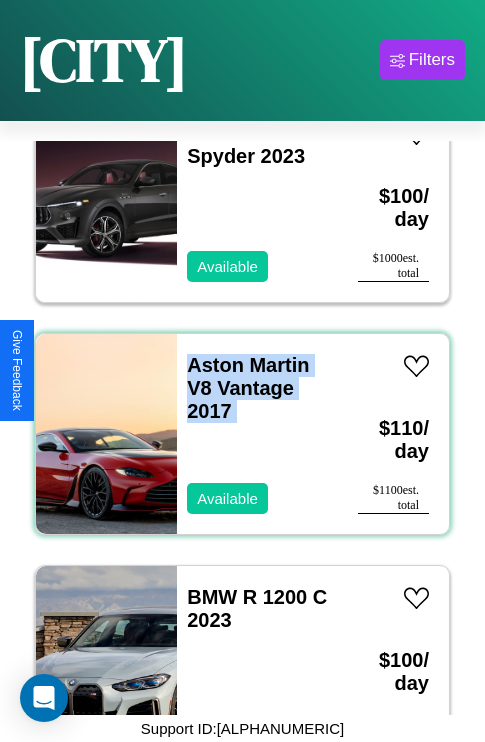 click on "Aston Martin   V8 Vantage   2017 Available" at bounding box center [257, 434] 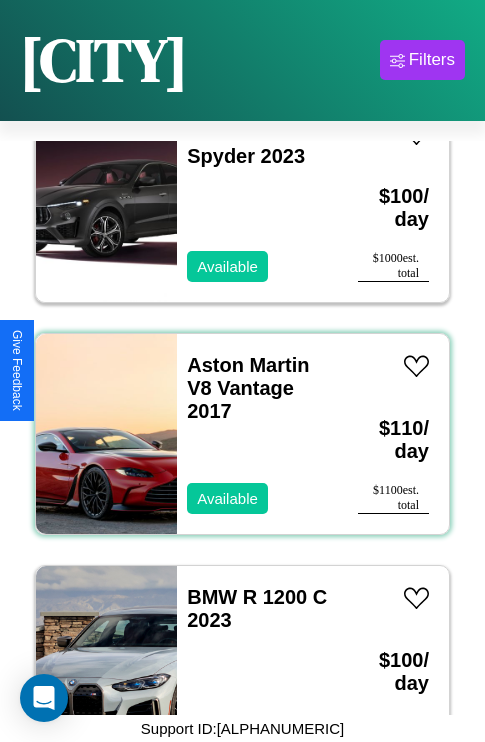click on "Aston Martin   V8 Vantage   2017 Available" at bounding box center [257, 434] 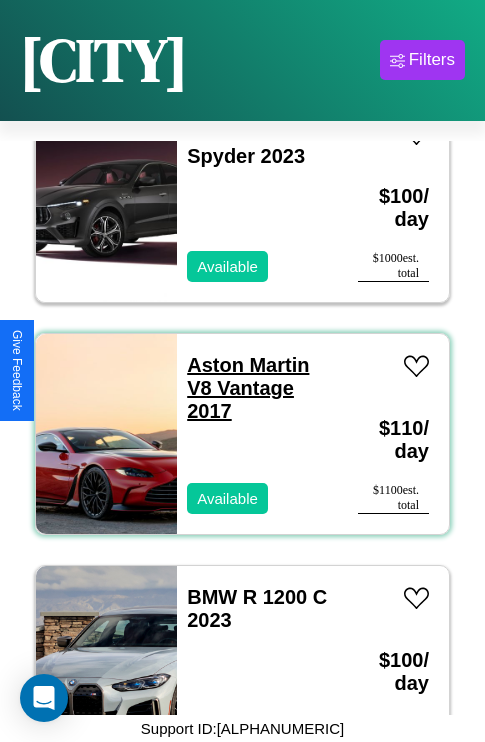 click on "Aston Martin   V8 Vantage   2017" at bounding box center [248, 388] 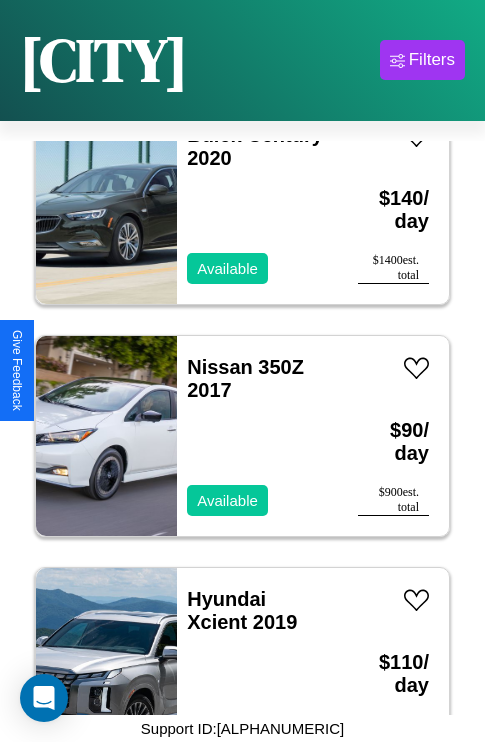 scroll, scrollTop: 2627, scrollLeft: 0, axis: vertical 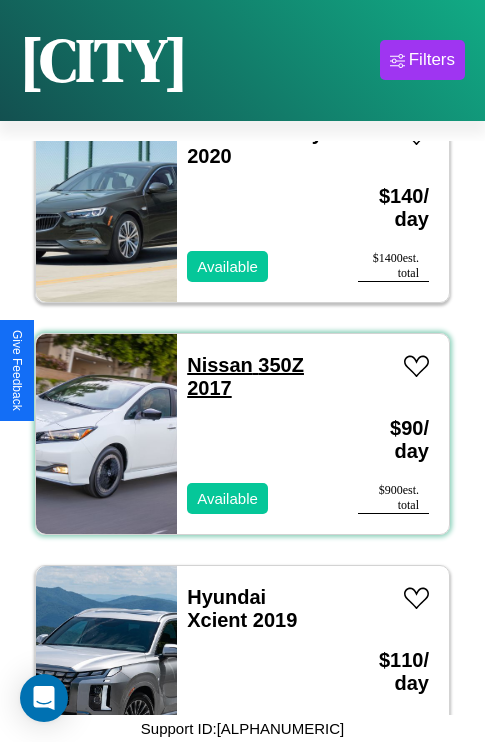 click on "Nissan   350Z   2017" at bounding box center [245, 376] 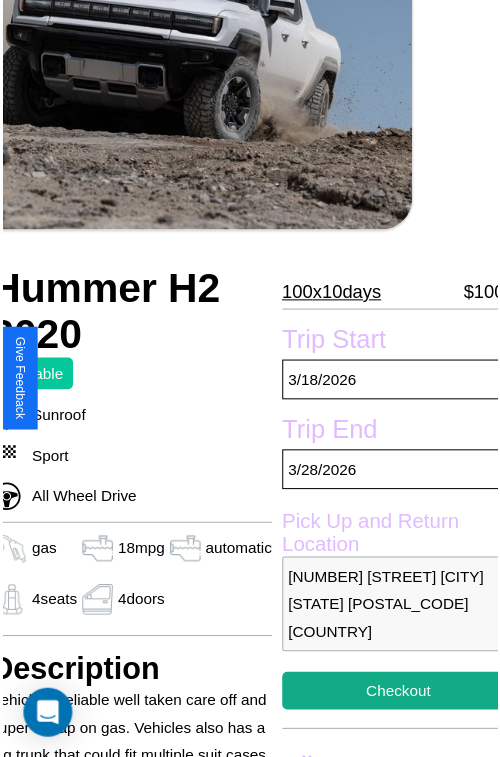 scroll, scrollTop: 220, scrollLeft: 84, axis: both 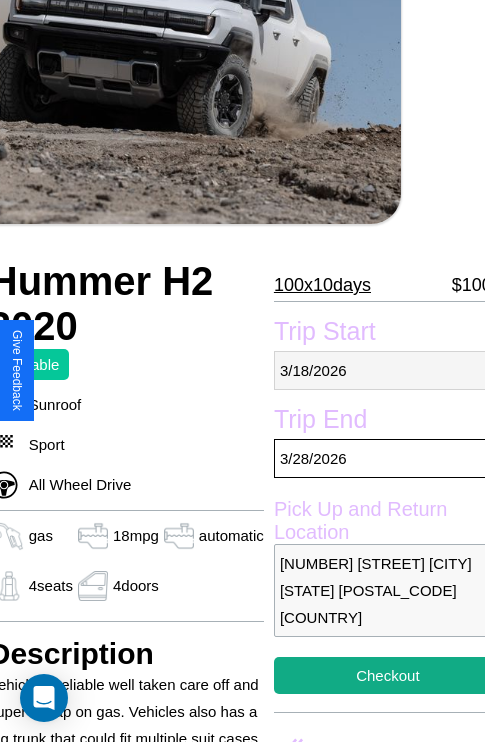 click on "[DATE]" at bounding box center (388, 370) 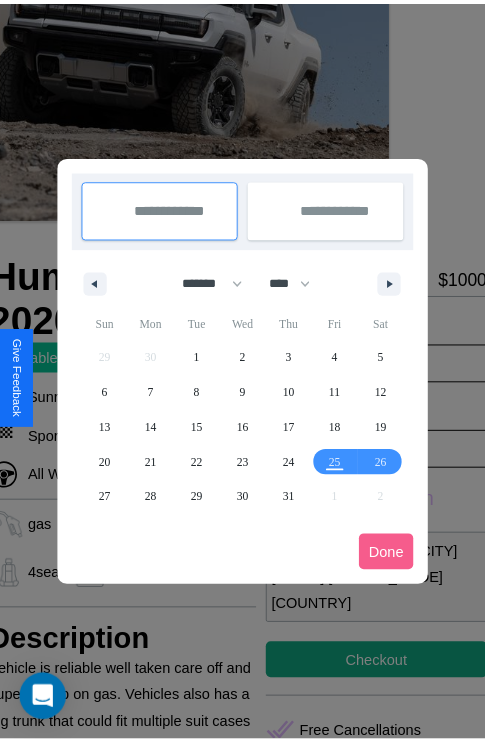 scroll, scrollTop: 0, scrollLeft: 84, axis: horizontal 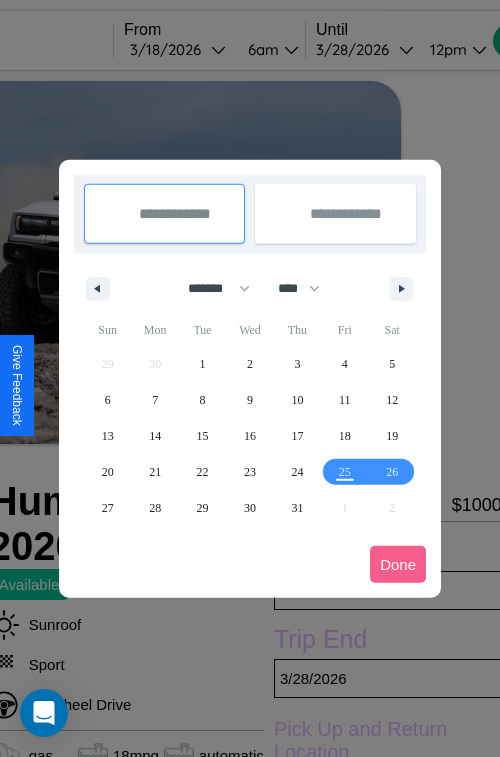 click at bounding box center [250, 378] 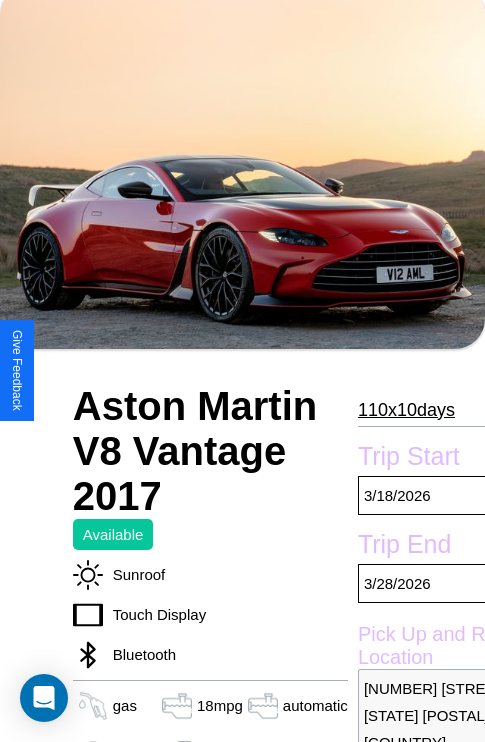 scroll, scrollTop: 176, scrollLeft: 0, axis: vertical 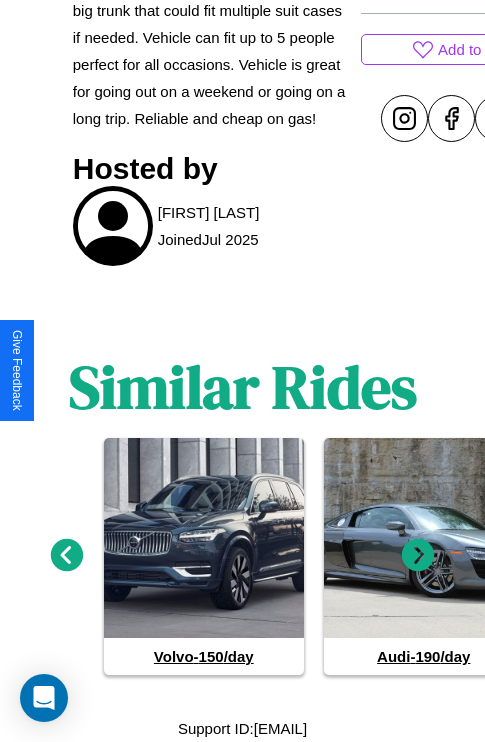 click 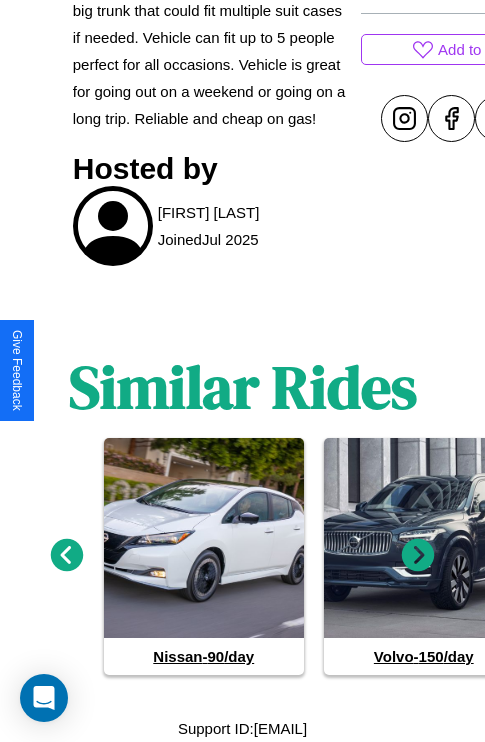 click 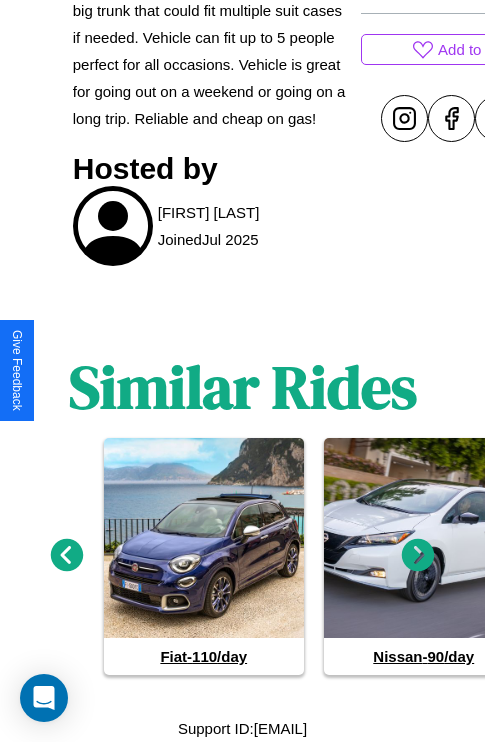 click 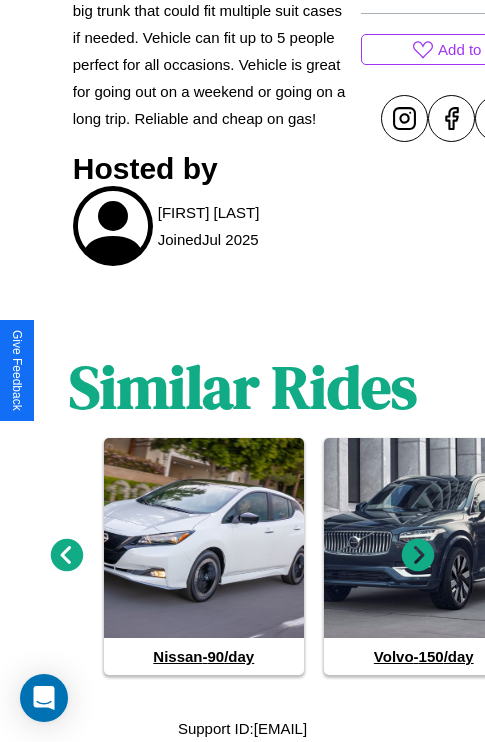click 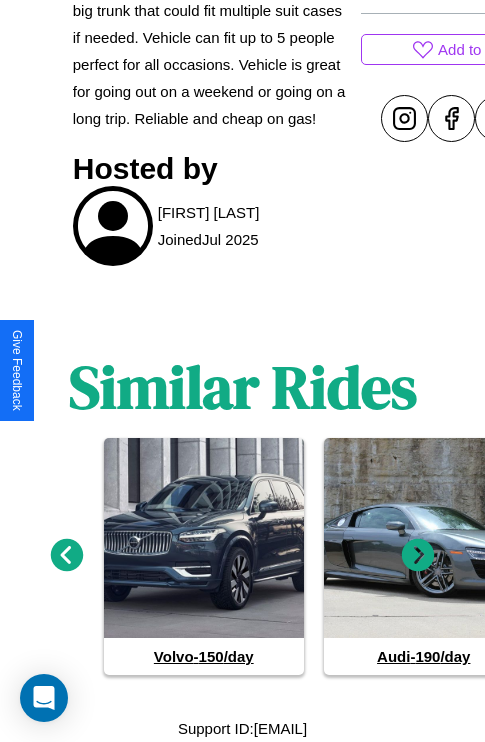 click 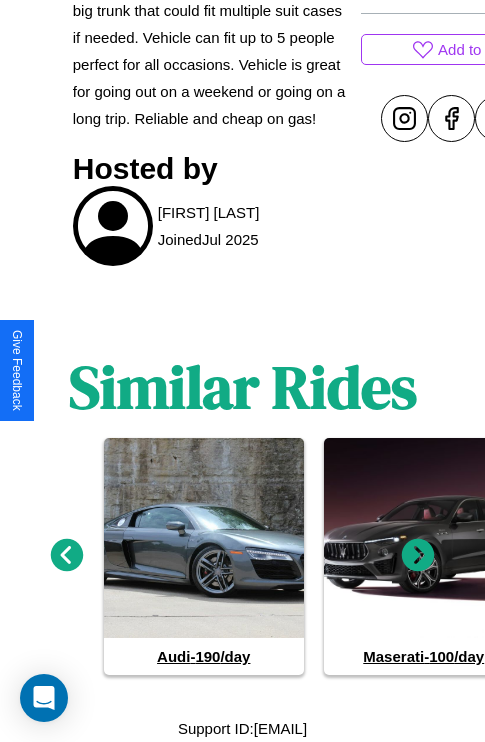 click 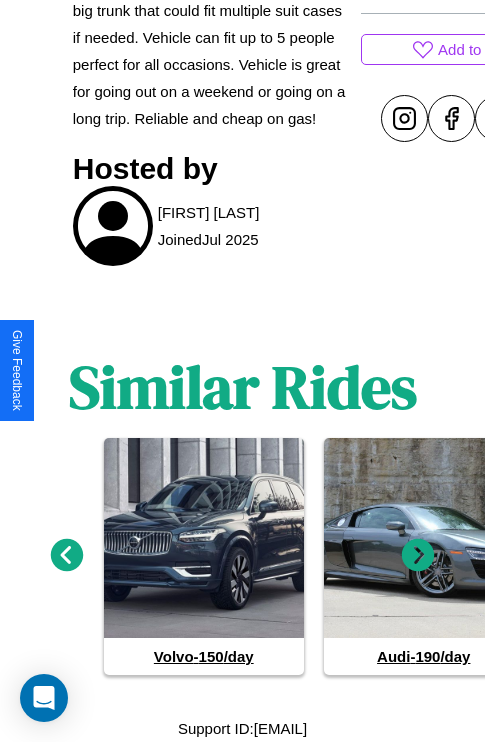 click 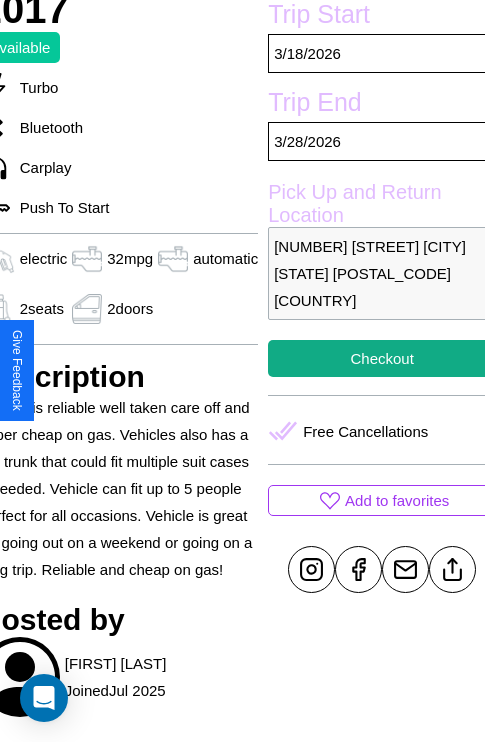scroll, scrollTop: 525, scrollLeft: 96, axis: both 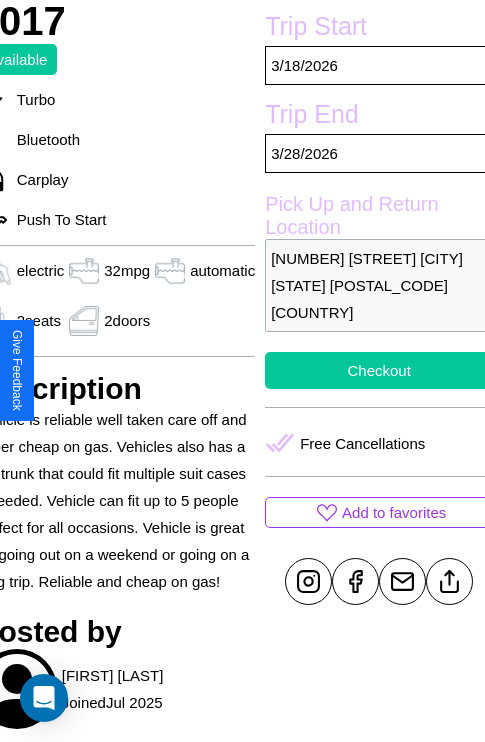 click on "Checkout" at bounding box center (379, 370) 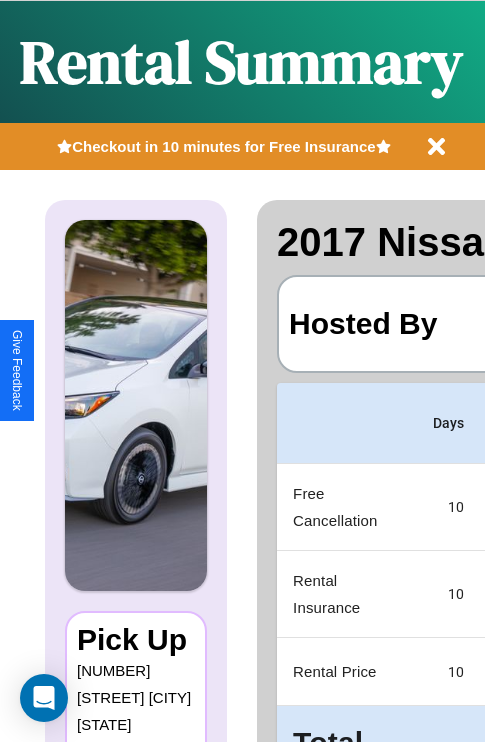 scroll, scrollTop: 0, scrollLeft: 387, axis: horizontal 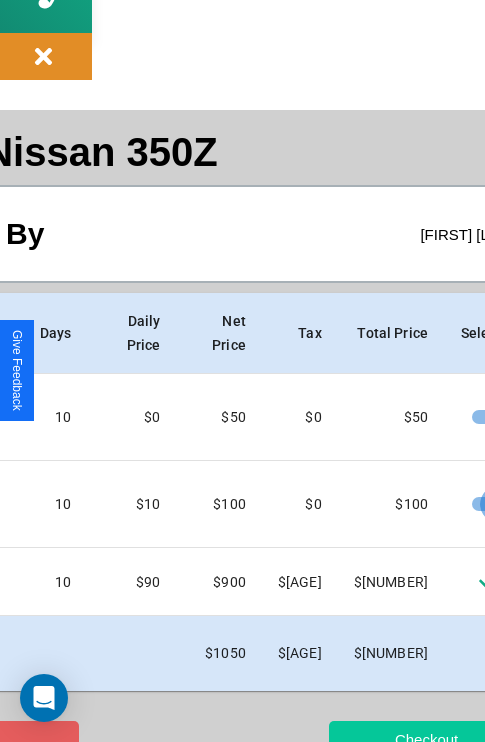 click on "Checkout" at bounding box center (426, 739) 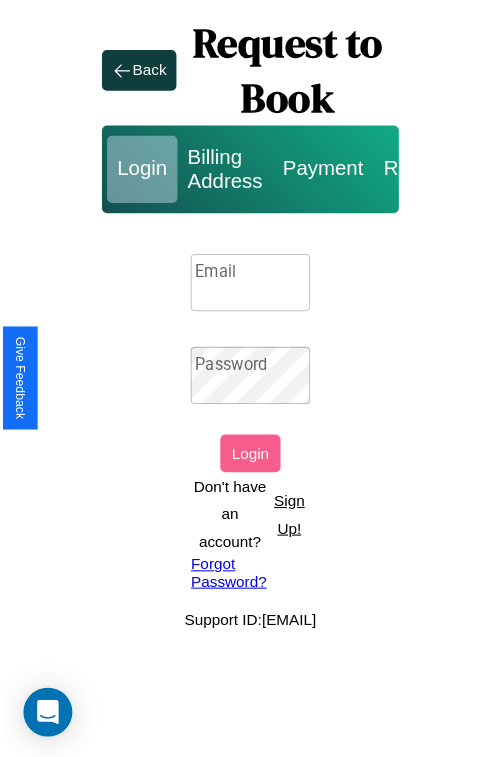 scroll, scrollTop: 0, scrollLeft: 0, axis: both 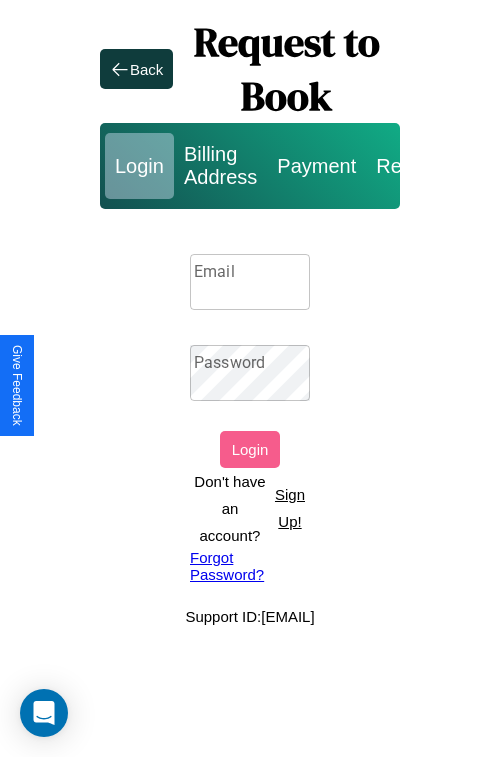 click on "Sign Up!" at bounding box center [290, 508] 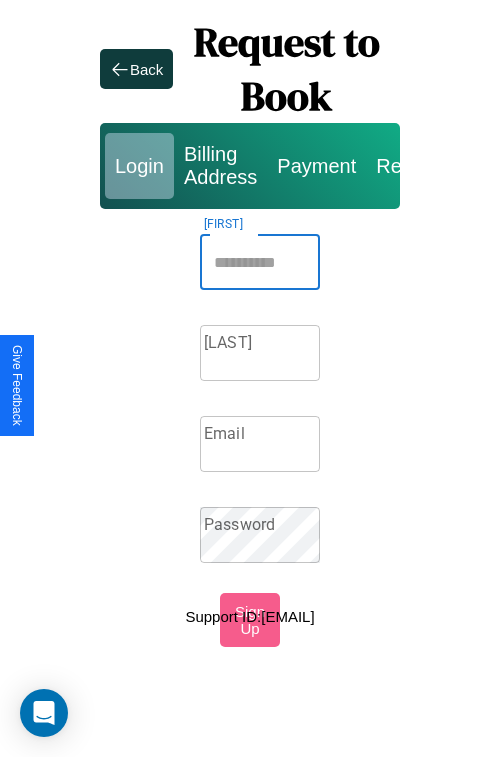 click on "Firstname" at bounding box center (260, 262) 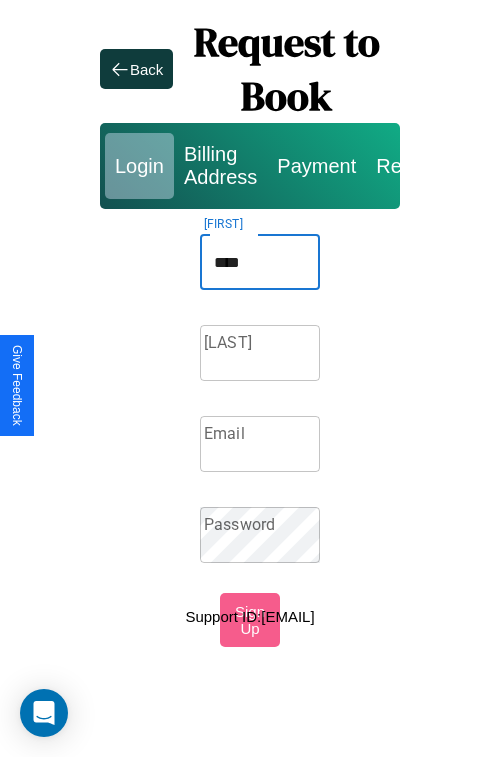 type on "****" 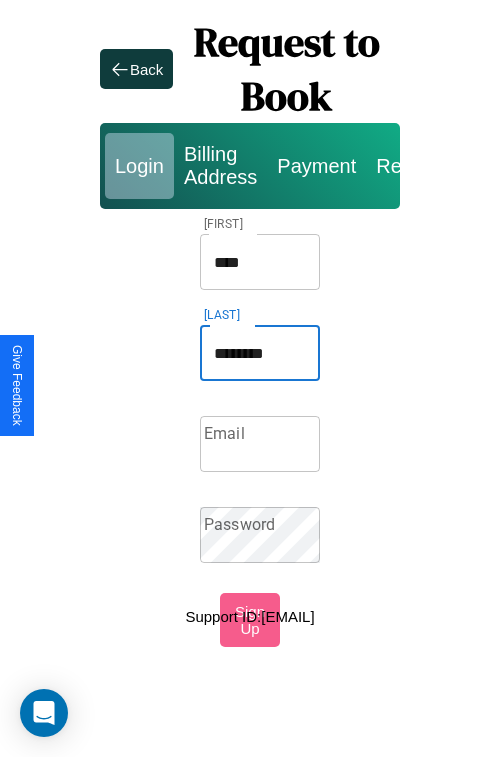 type on "********" 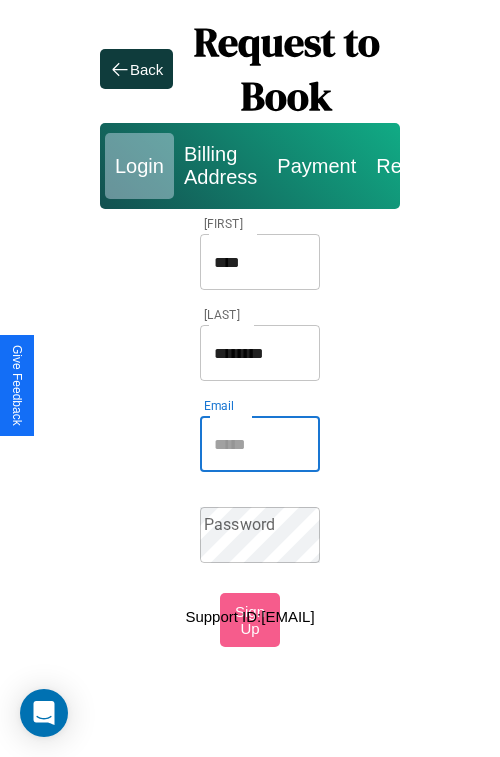 click on "Email" at bounding box center (260, 444) 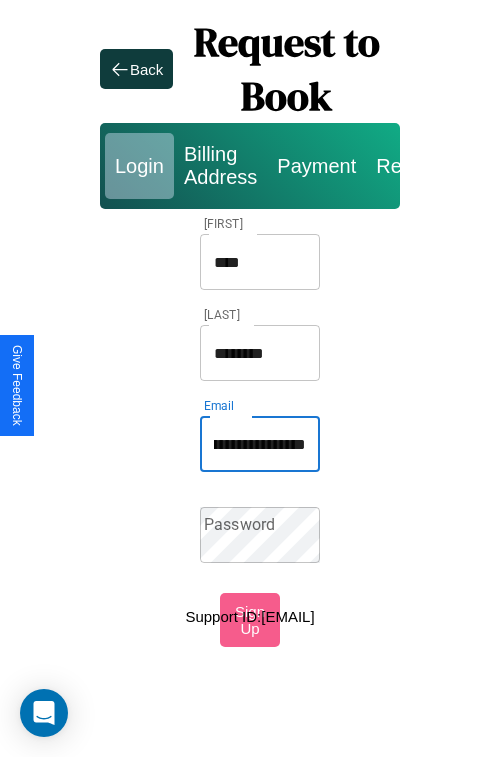 scroll, scrollTop: 0, scrollLeft: 107, axis: horizontal 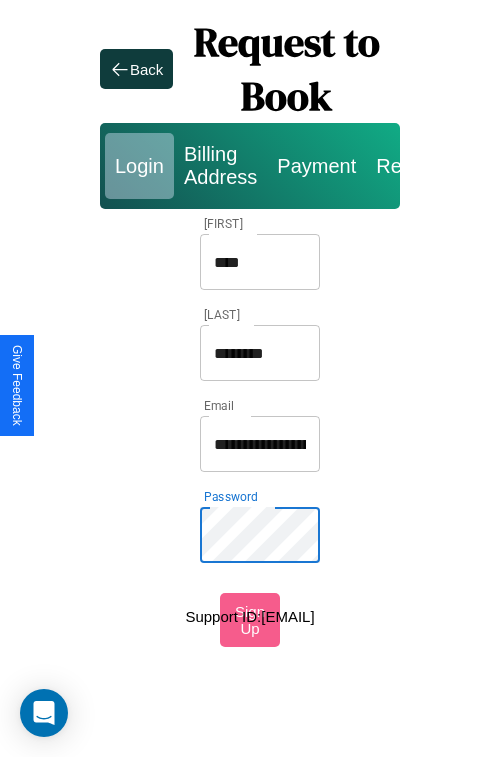 click on "****" at bounding box center (260, 262) 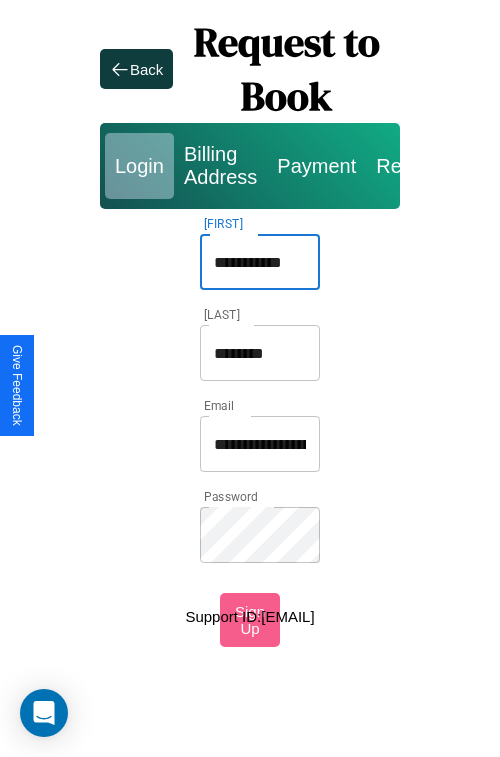 type on "**********" 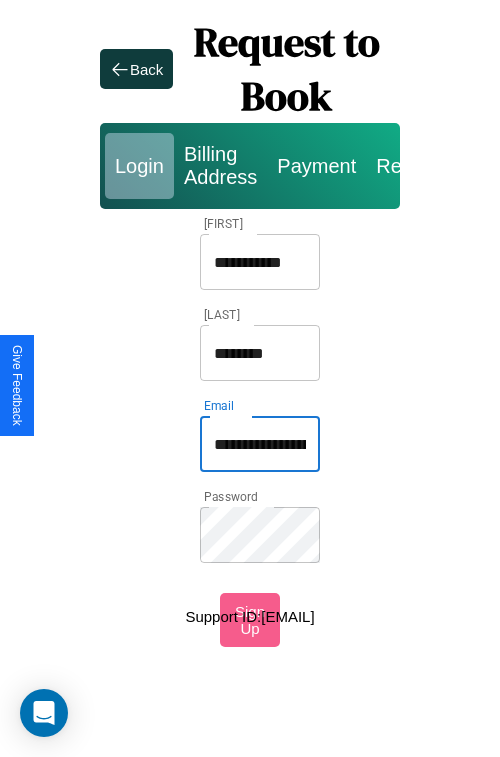 click on "**********" at bounding box center (260, 444) 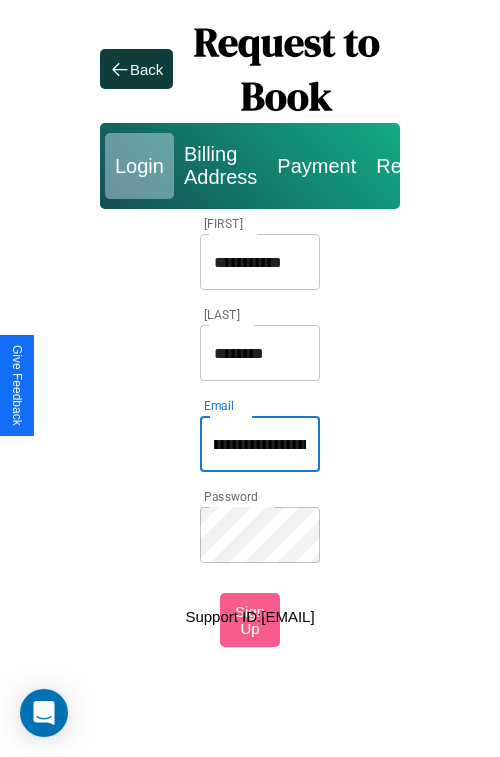 scroll, scrollTop: 0, scrollLeft: 26, axis: horizontal 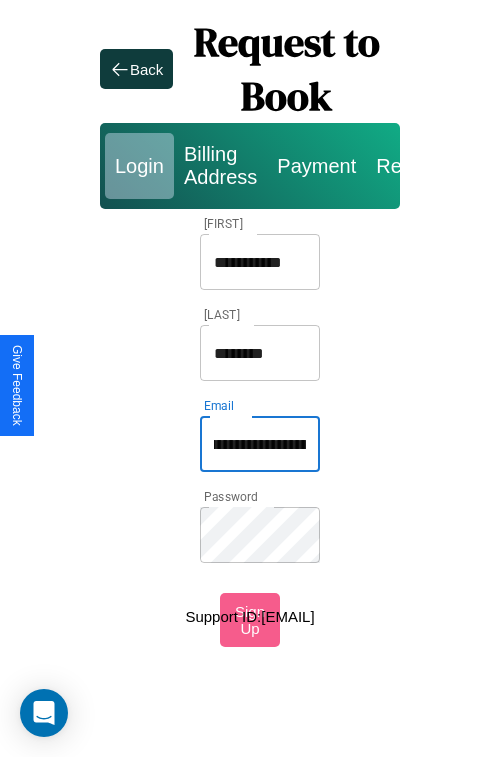 type on "**********" 